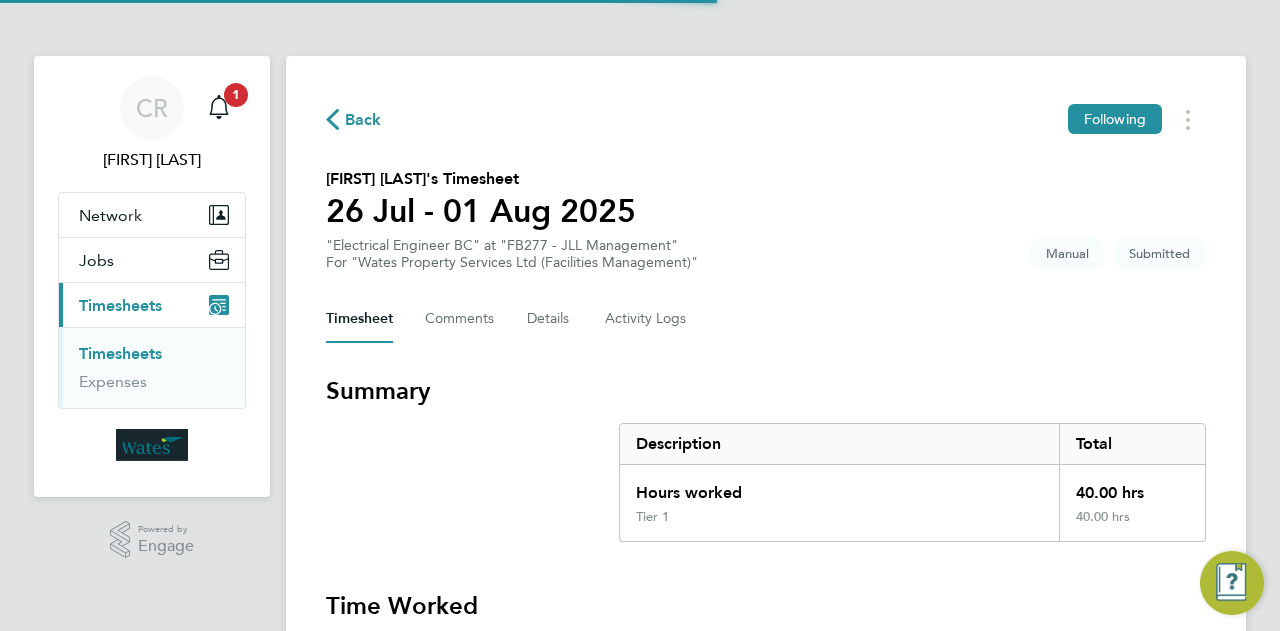 scroll, scrollTop: 0, scrollLeft: 0, axis: both 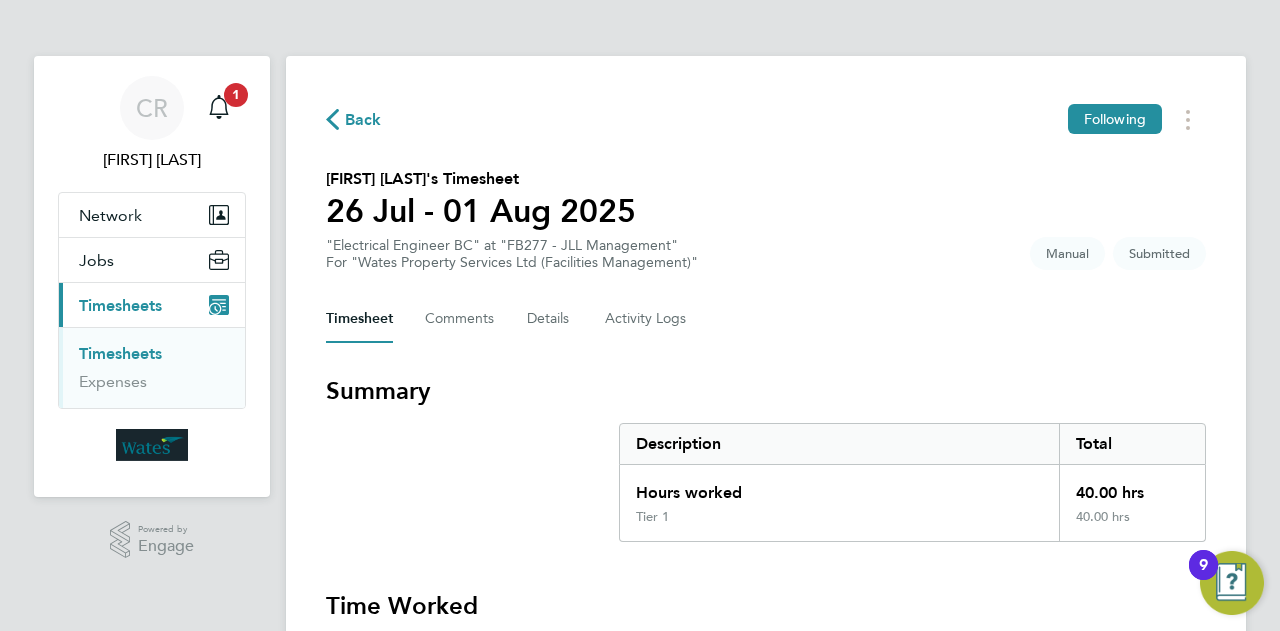 click on "Back  Following
[FIRST] [LAST]'s Timesheet   [DATE] [MONTH] - [DATE] [MONTH] [YEAR]   "Electrical Engineer BC" at "FB277 - JLL Management"  For "Wates Property Services Ltd (Facilities Management)"  Submitted   Manual   Timesheet   Comments   Details   Activity Logs   Summary   Description   Total   Hours worked   40.00 hrs   Tier 1   40.00 hrs   Time Worked   Sat [DATE] [MONTH]   Add time for Sat [DATE] [MONTH]   Add time for Sat [DATE] [MONTH]   Sun [DATE] [MONTH]   Add time for Sun [DATE] [MONTH]   Add time for Sun [DATE] [MONTH]   Mon [DATE] [MONTH]   08:00 to 17:00   |   60 min   8.00 hrs   |   Tier 1   (£28.83) =   £230.64   Edit   Tue [DATE] [MONTH]   08:00 to 17:00   |   60 min   8.00 hrs   |   Tier 1   (£28.83) =   £230.64   Edit   Wed [DATE] [MONTH]   08:00 to 17:00   |   60 min   8.00 hrs   |   Tier 1   (£28.83) =   £230.64   Edit   Thu [DATE] [MONTH]   08:00 to 17:00   |   60 min   8.00 hrs   |   Tier 1   (£28.83) =   £230.64   Edit   Fri [DATE] [MONTH]   08:00 to 17:00   |   60 min   8.00 hrs   |   Tier 1   (£28.83) =   £230.64   Edit   Approve Timesheet" 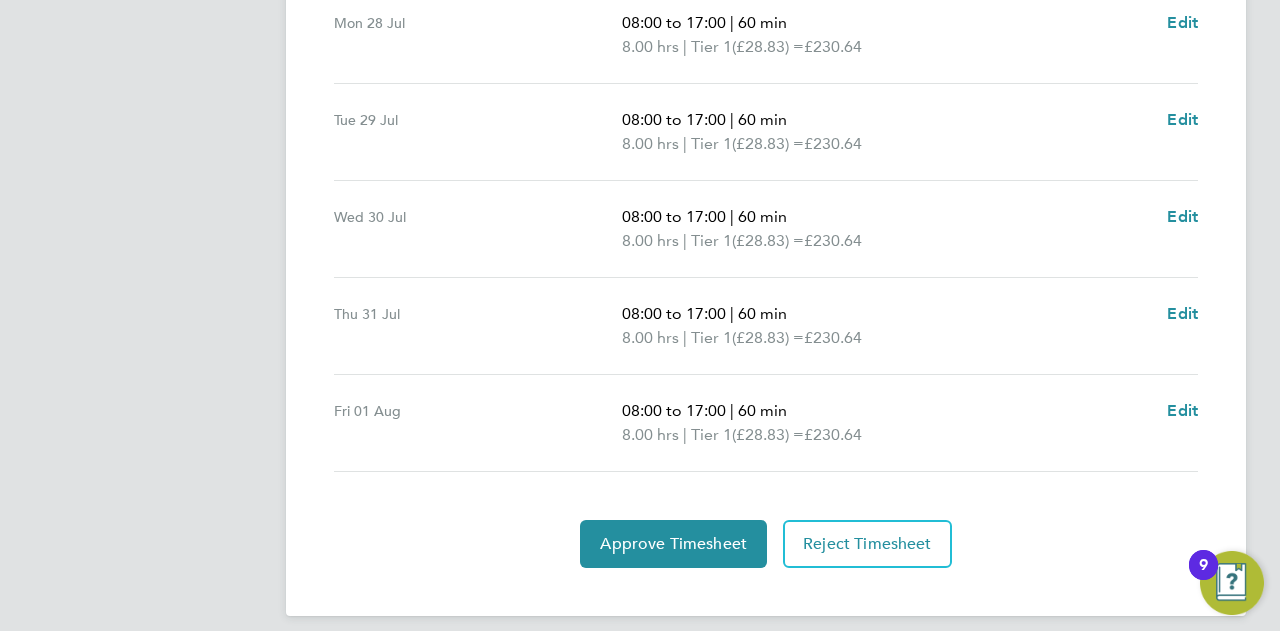 scroll, scrollTop: 810, scrollLeft: 0, axis: vertical 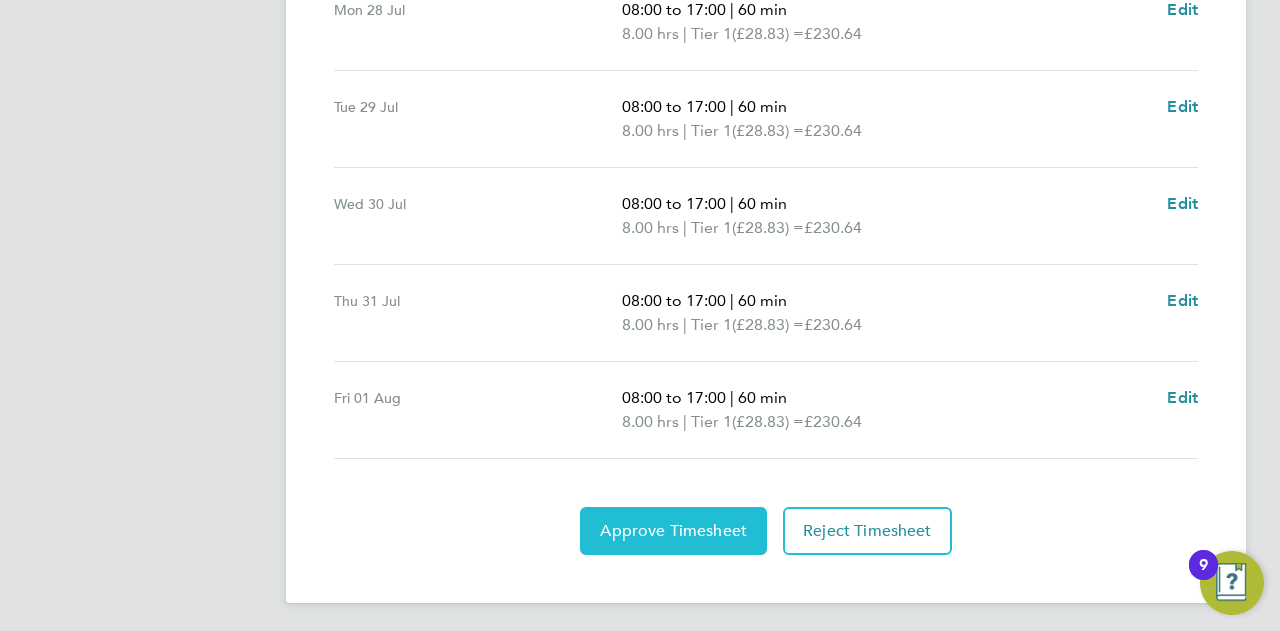 click on "Approve Timesheet" 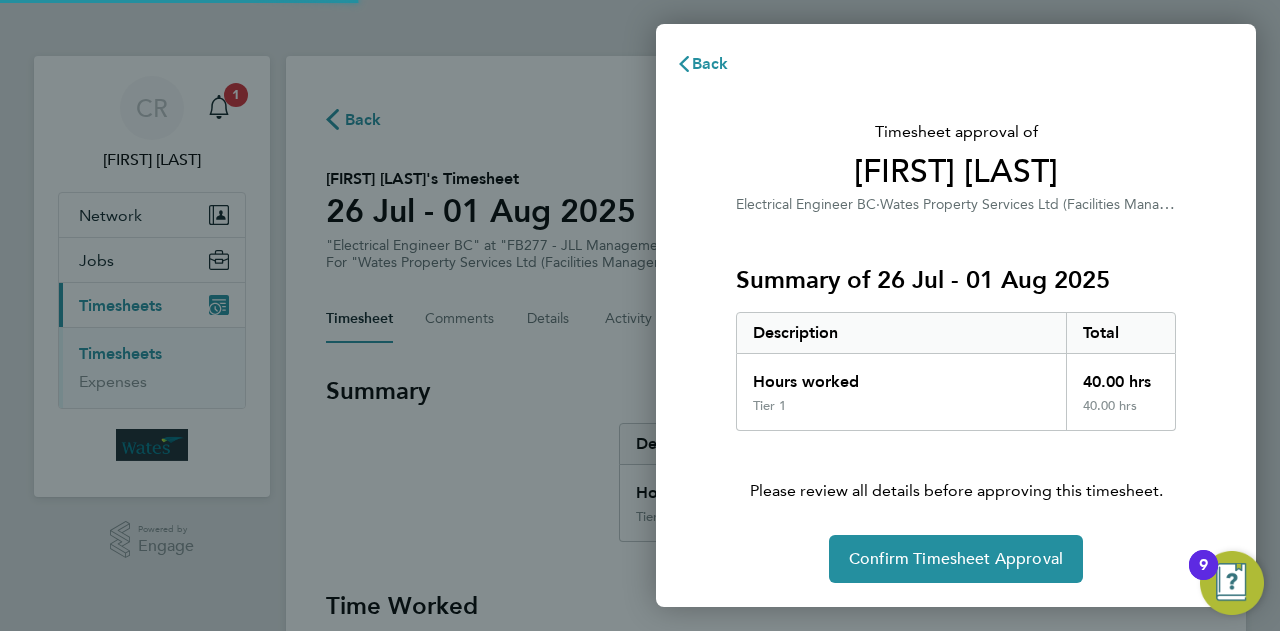 scroll, scrollTop: 0, scrollLeft: 0, axis: both 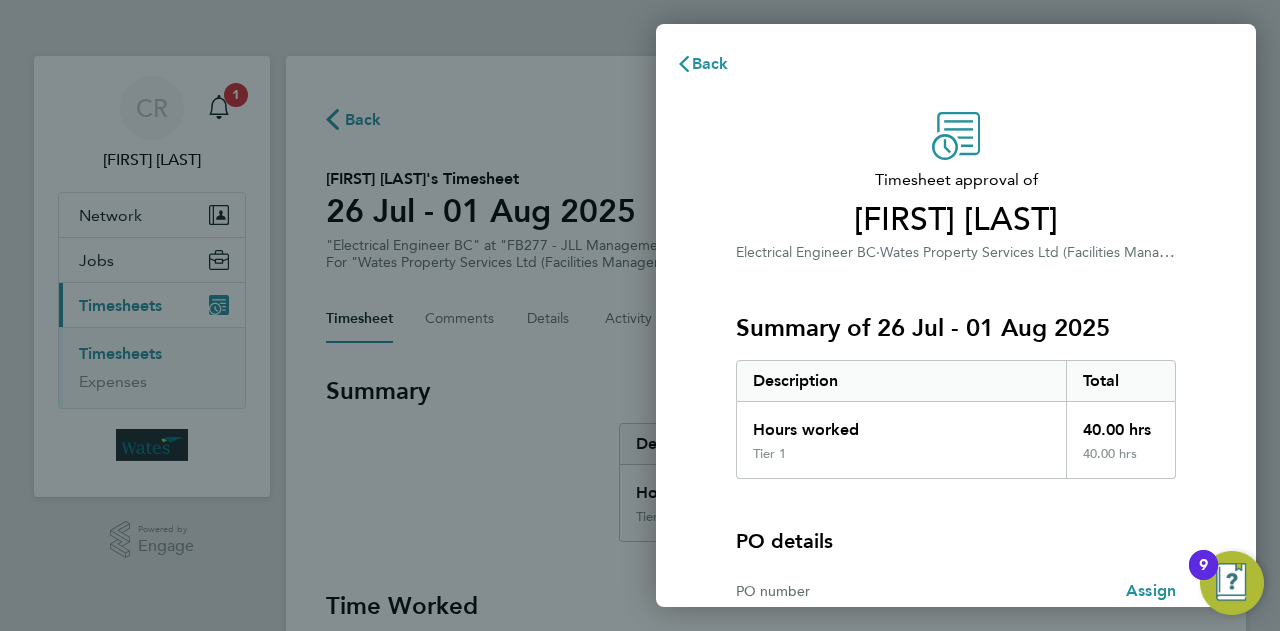 type 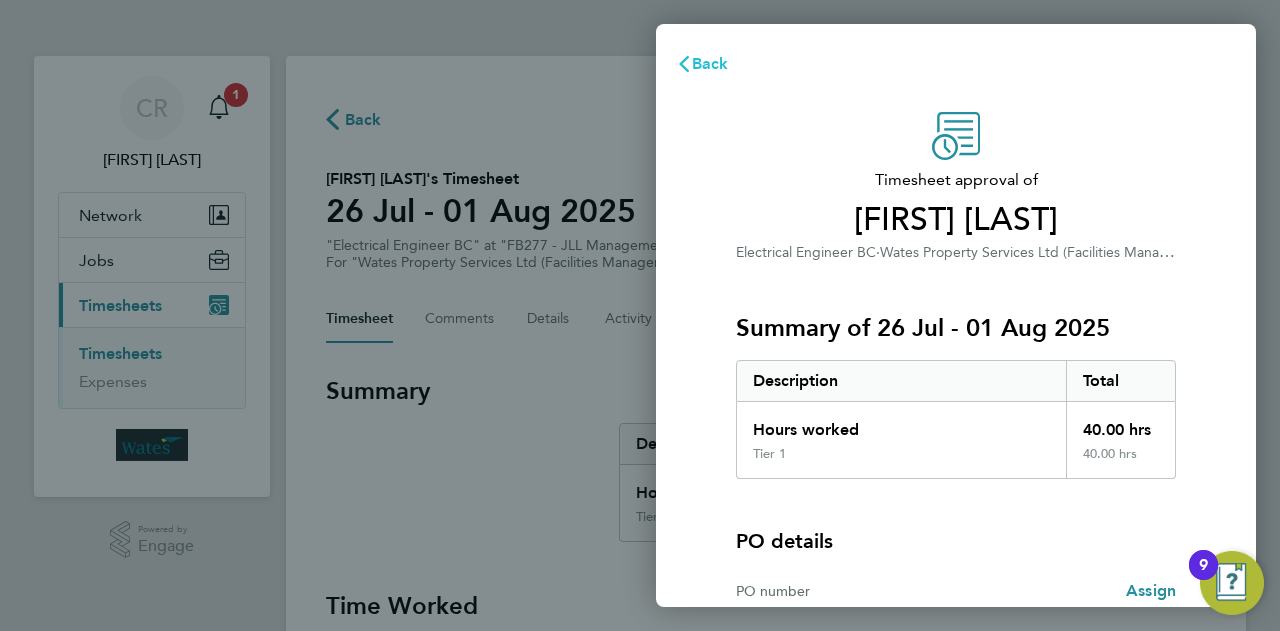 click on "Back" 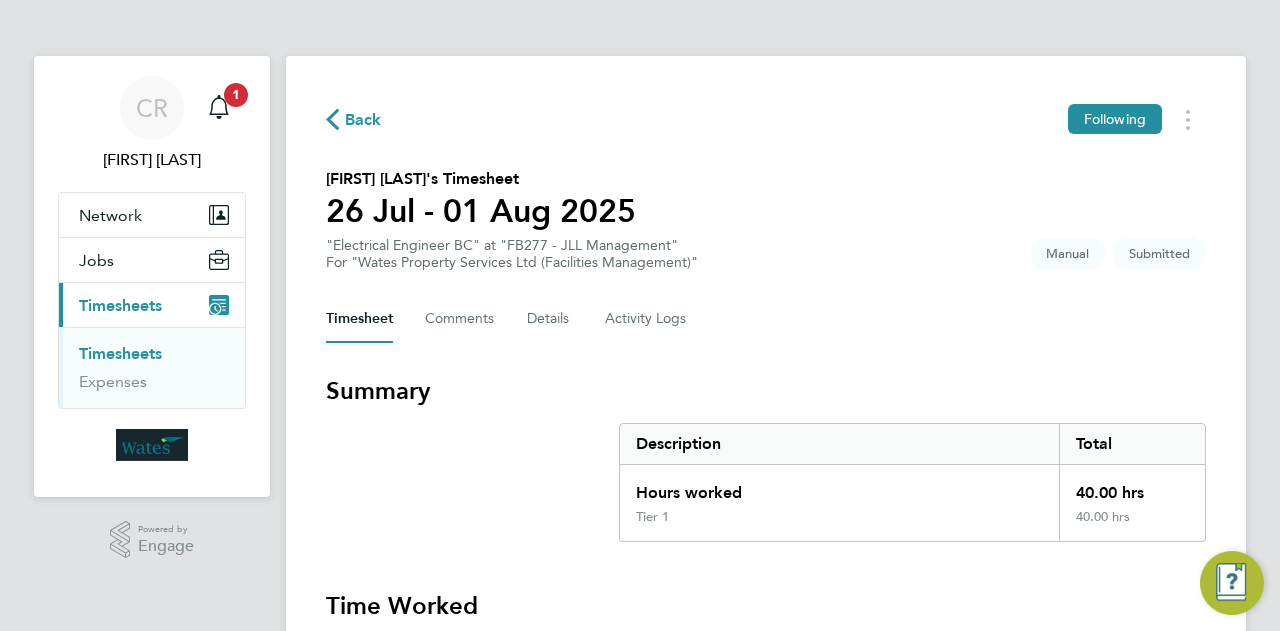 click on "Back  Following
[FIRST] [LAST]'s Timesheet   [DATE] [MONTH] - [DATE] [MONTH] [YEAR]   "Electrical Engineer BC" at "FB277 - JLL Management"  For "Wates Property Services Ltd (Facilities Management)"  Submitted   Manual   Timesheet   Comments   Details   Activity Logs   Summary   Description   Total   Hours worked   40.00 hrs   Tier 1   40.00 hrs   Time Worked   Sat [DATE] [MONTH]   Add time for Sat [DATE] [MONTH]   Add time for Sat [DATE] [MONTH]   Sun [DATE] [MONTH]   Add time for Sun [DATE] [MONTH]   Add time for Sun [DATE] [MONTH]   Mon [DATE] [MONTH]   08:00 to 17:00   |   60 min   8.00 hrs   |   Tier 1   (£28.83) =   £230.64   Edit   Tue [DATE] [MONTH]   08:00 to 17:00   |   60 min   8.00 hrs   |   Tier 1   (£28.83) =   £230.64   Edit   Wed [DATE] [MONTH]   08:00 to 17:00   |   60 min   8.00 hrs   |   Tier 1   (£28.83) =   £230.64   Edit   Thu [DATE] [MONTH]   08:00 to 17:00   |   60 min   8.00 hrs   |   Tier 1   (£28.83) =   £230.64   Edit   Fri [DATE] [MONTH]   08:00 to 17:00   |   60 min   8.00 hrs   |   Tier 1   (£28.83) =   £230.64   Edit   Approve Timesheet" 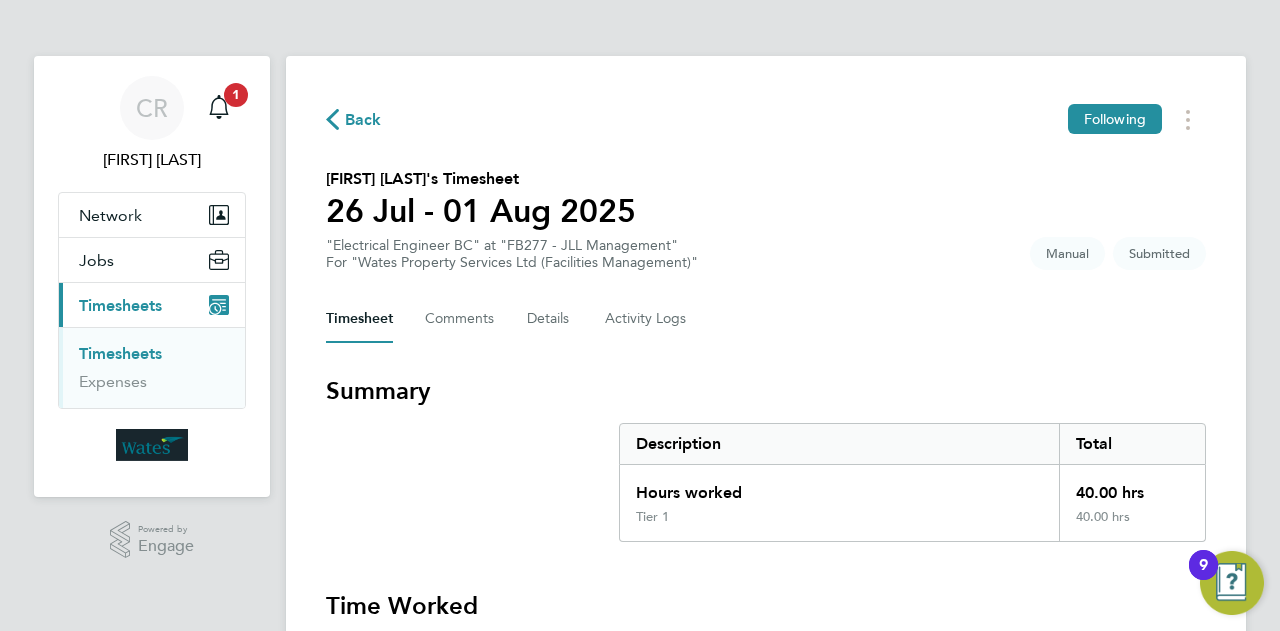 click on "[FIRST] [LAST]'s Timesheet   [DATE] [MONTH] - [DATE] [MONTH] [YEAR]   "Electrical Engineer BC" at "FB277 - JLL Management"  For "Wates Property Services Ltd (Facilities Management)"  Submitted   Manual" 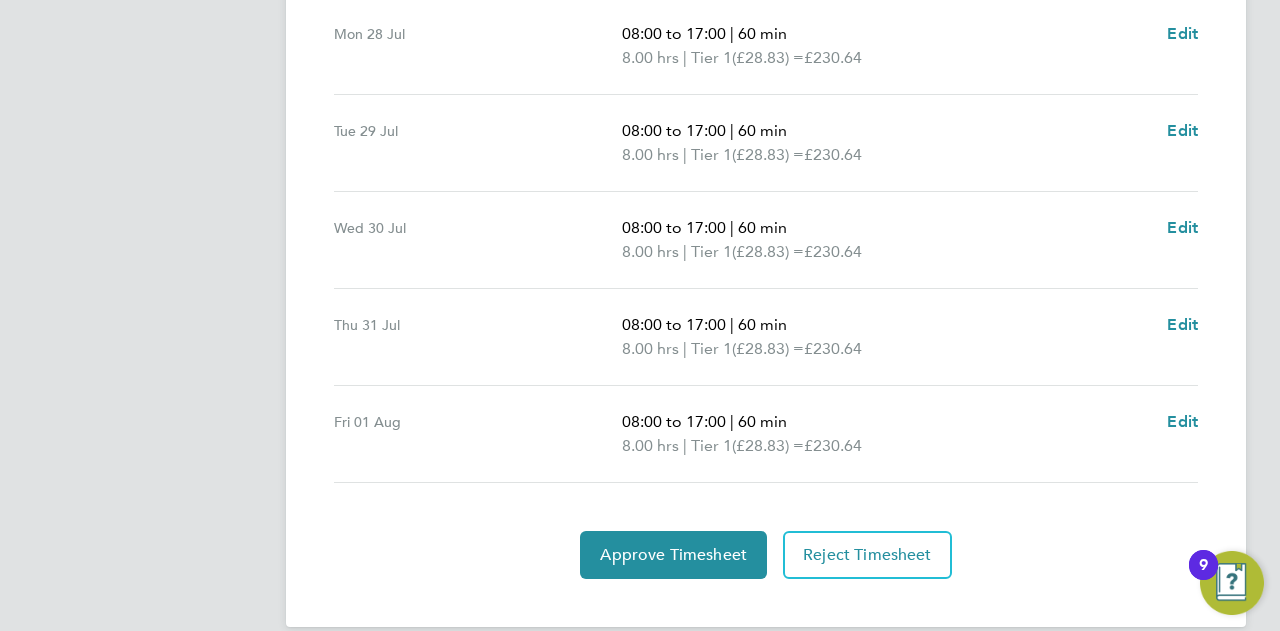 scroll, scrollTop: 810, scrollLeft: 0, axis: vertical 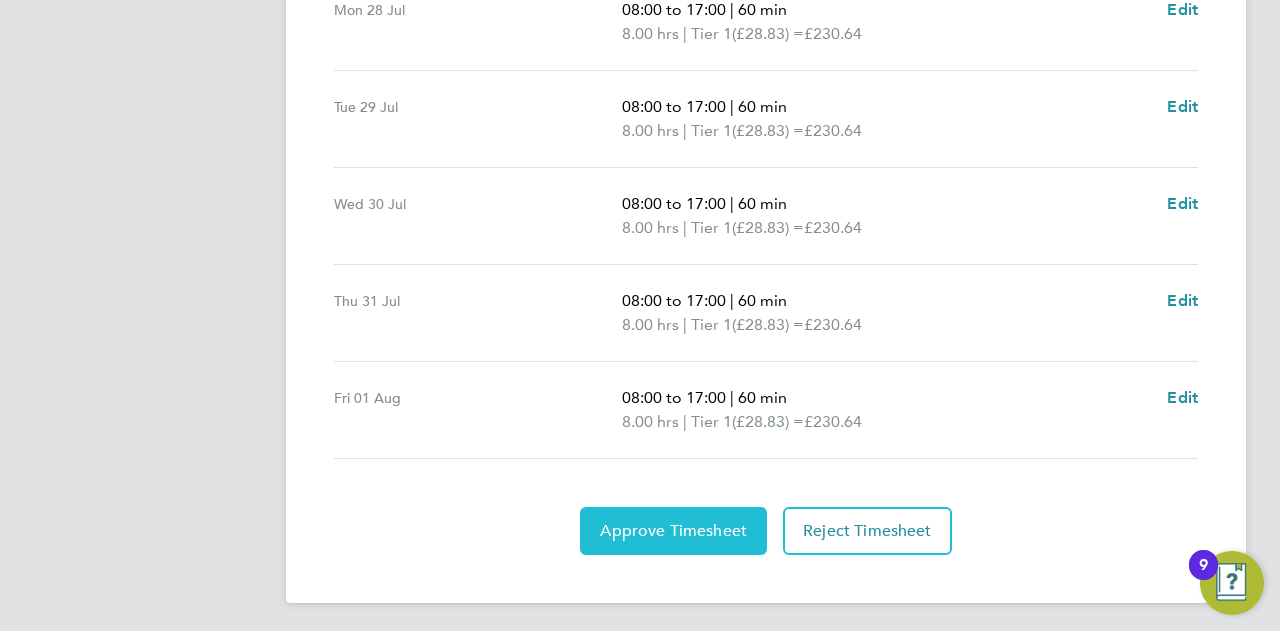 click on "Approve Timesheet" 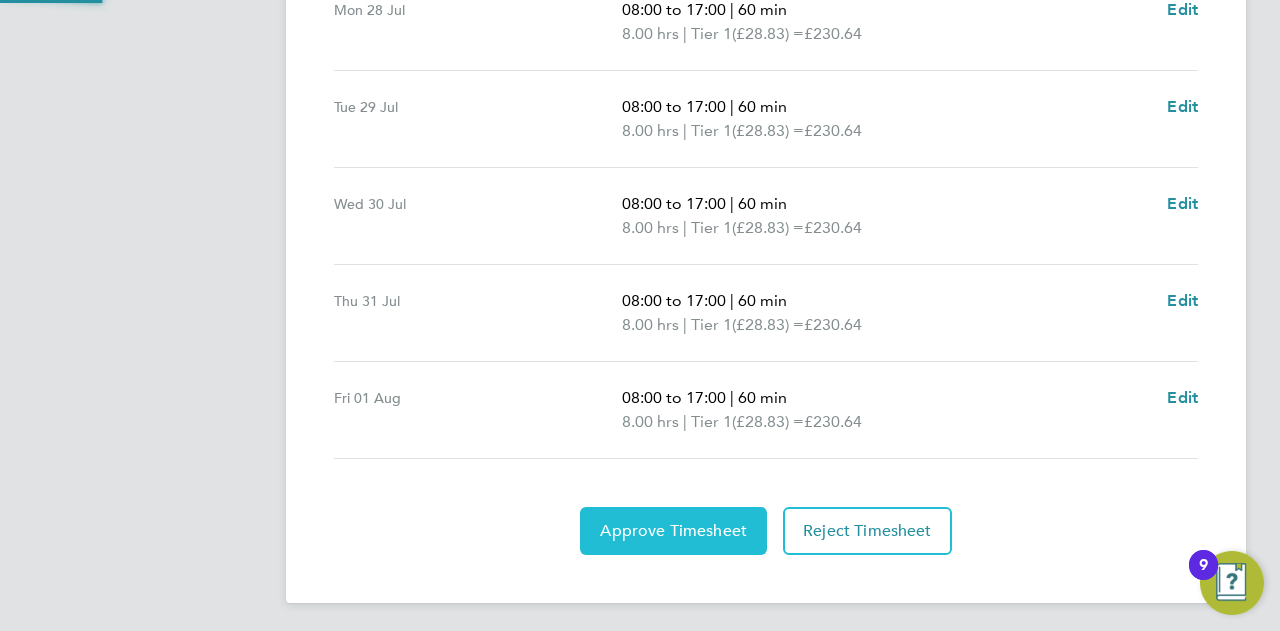scroll, scrollTop: 0, scrollLeft: 0, axis: both 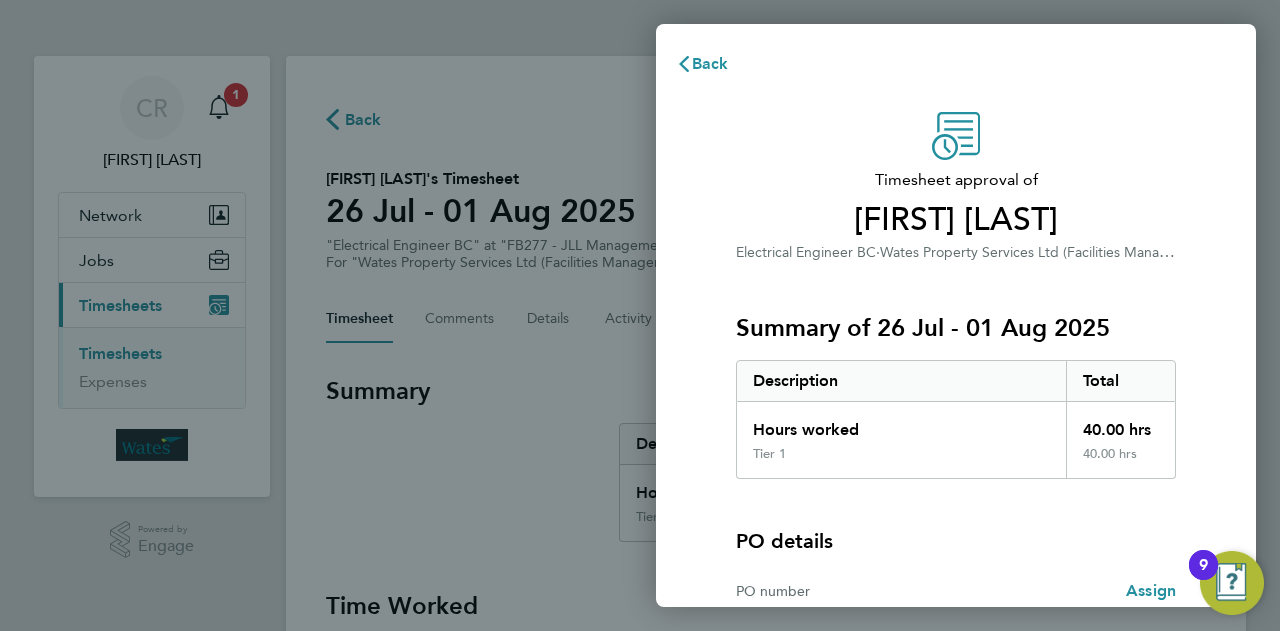 drag, startPoint x: 676, startPoint y: 467, endPoint x: 793, endPoint y: 425, distance: 124.3101 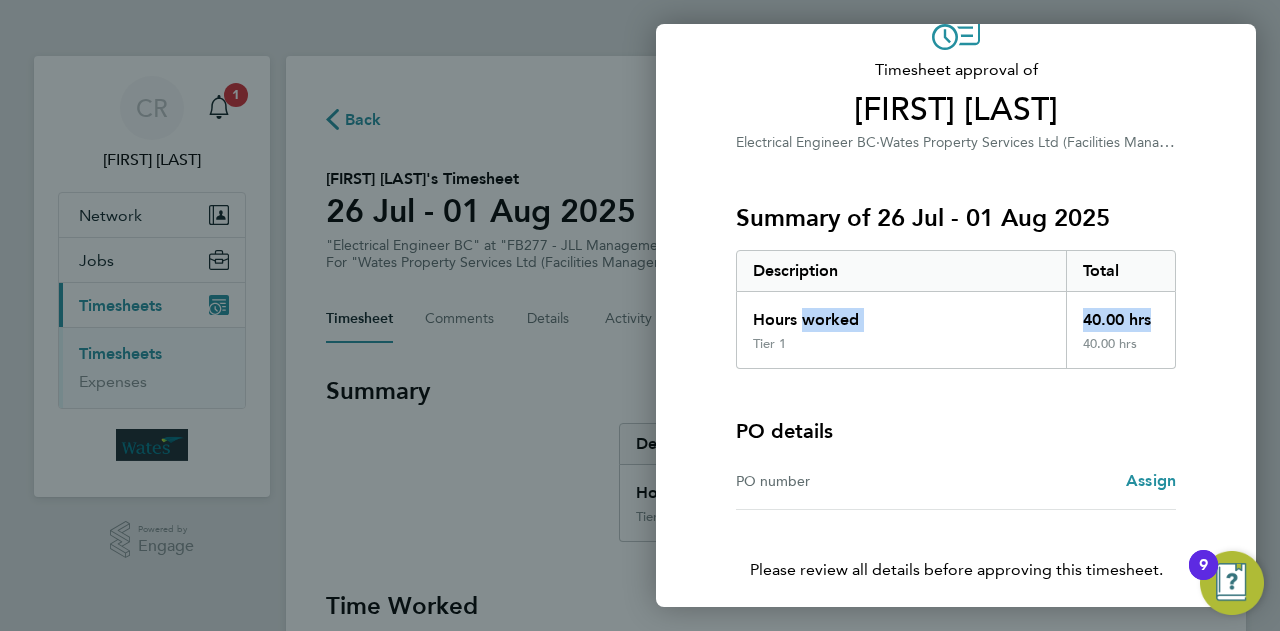 scroll, scrollTop: 187, scrollLeft: 0, axis: vertical 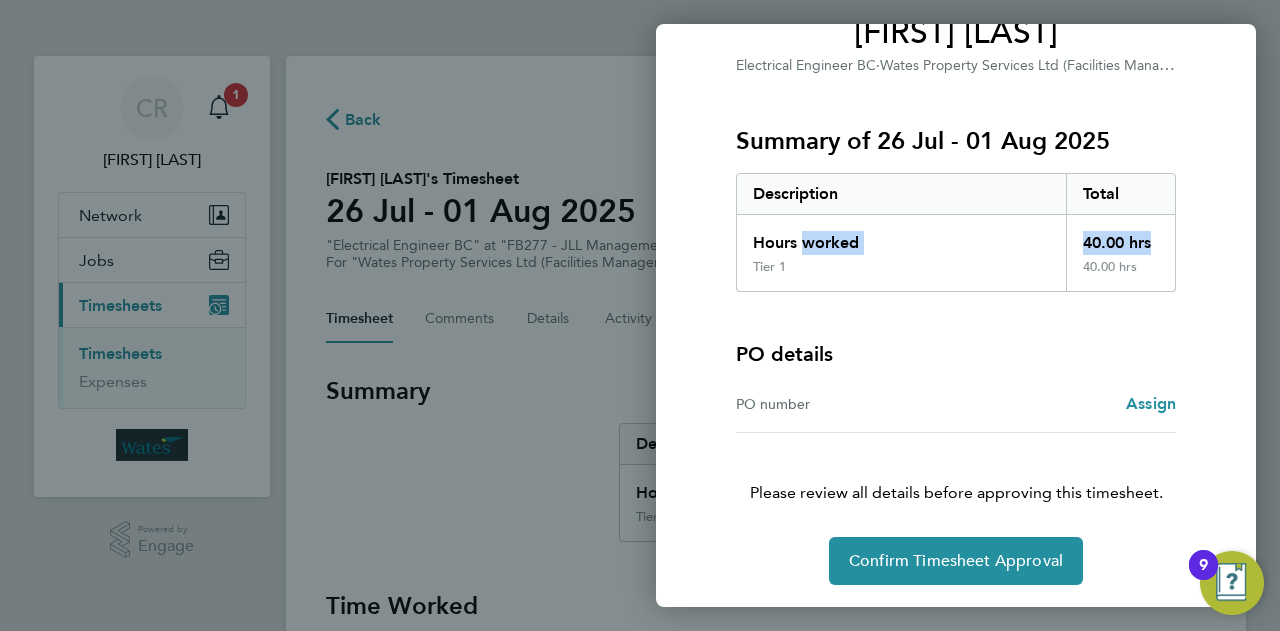 drag, startPoint x: 1112, startPoint y: 172, endPoint x: 998, endPoint y: 650, distance: 491.40616 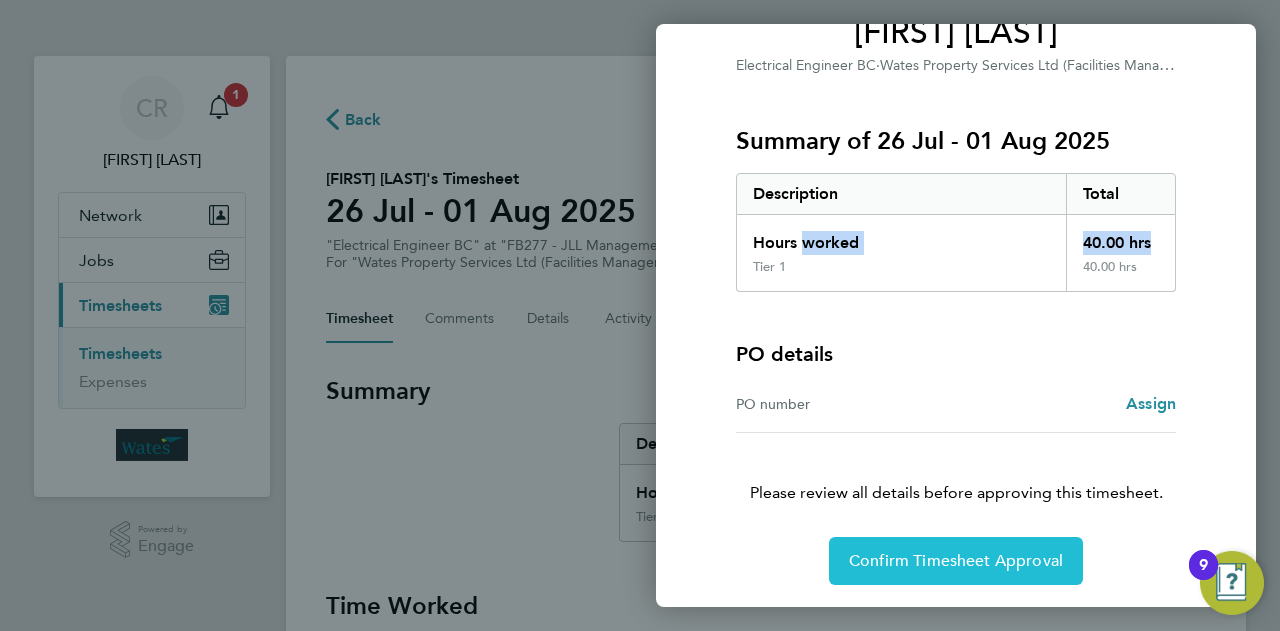 click on "Confirm Timesheet Approval" 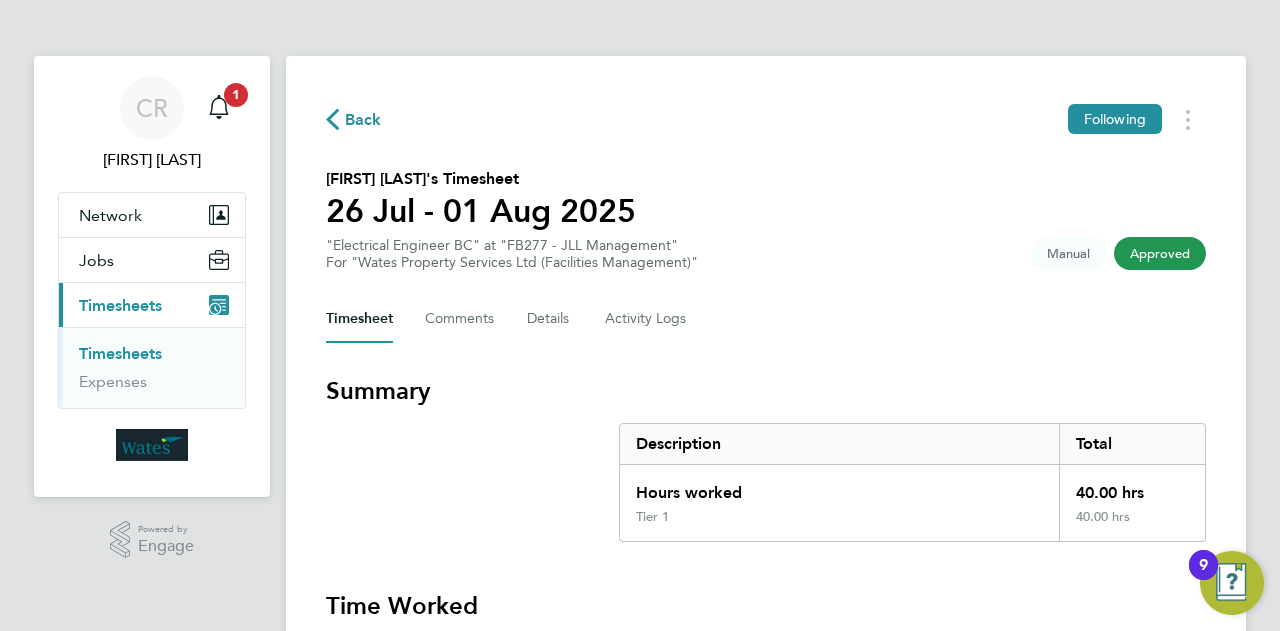 click on "Summary" at bounding box center [766, 391] 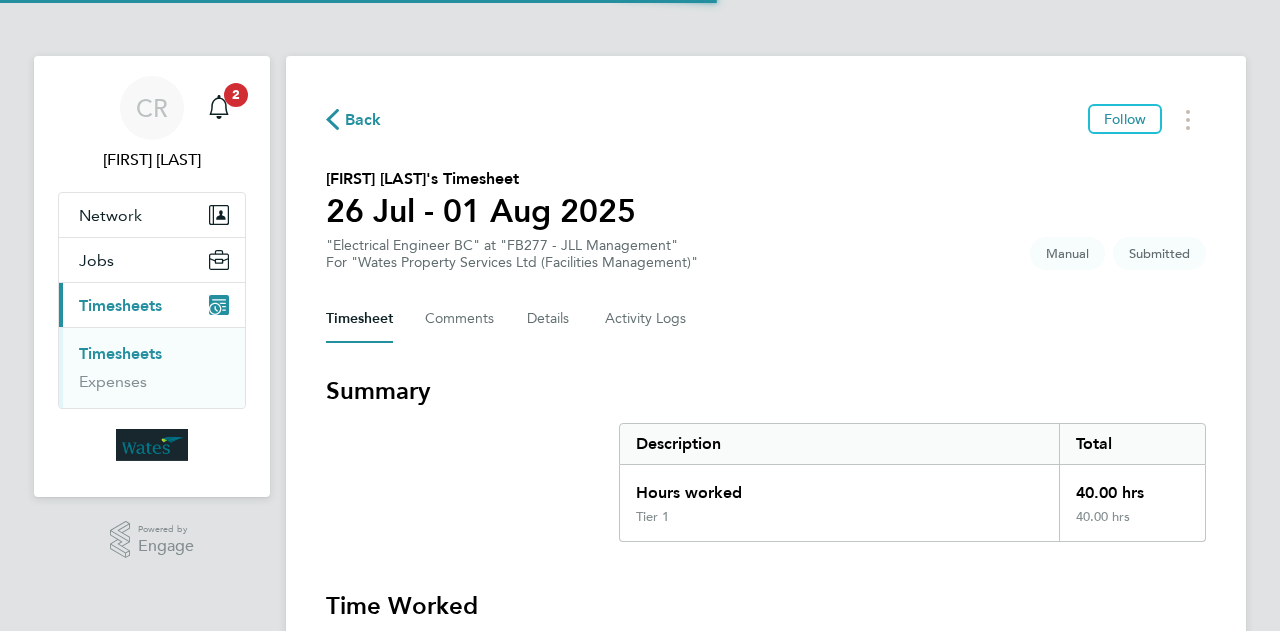 scroll, scrollTop: 0, scrollLeft: 0, axis: both 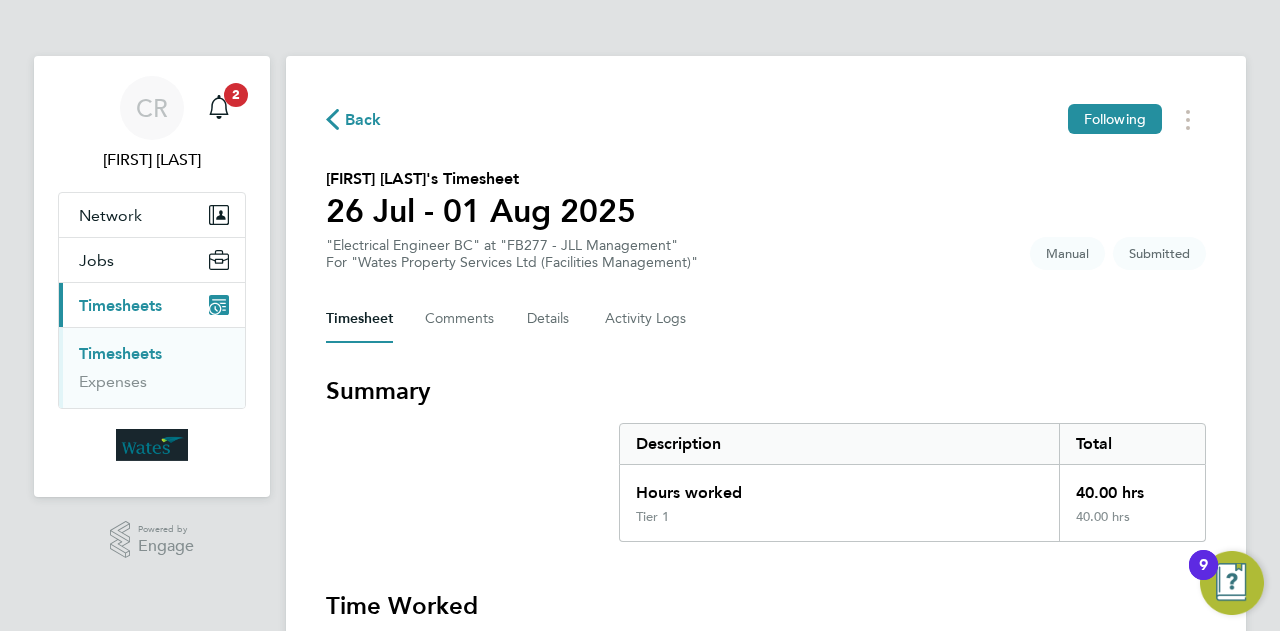 click on "Back  Following
[FIRST] [LAST]'s Timesheet   26 Jul - 01 Aug 2025   "Electrical Engineer BC" at "FB277 - JLL Management"  For "Wates Property Services Ltd (Facilities Management)"  Submitted   Manual   Timesheet   Comments   Details   Activity Logs   Summary   Description   Total   Hours worked   40.00 hrs   Tier 1   40.00 hrs   Time Worked   Sat 26 Jul   Add time for Sat 26 Jul   Add time for Sat 26 Jul   Sun 27 Jul   Add time for Sun 27 Jul   Add time for Sun 27 Jul   Mon 28 Jul   08:00 to 17:00   |   60 min   8.00 hrs   |   Tier 1   (£28.83) =   £230.64   Edit   Tue 29 Jul   08:00 to 17:00   |   60 min   8.00 hrs   |   Tier 1   (£28.83) =   £230.64   Edit   Wed 30 Jul   08:00 to 17:00   |   60 min   8.00 hrs   |   Tier 1   (£28.83) =   £230.64   Edit   Thu 31 Jul   08:00 to 17:00   |   60 min   8.00 hrs   |   Tier 1   (£28.83) =   £230.64   Edit   Fri 01 Aug   08:00 to 17:00   |   60 min   8.00 hrs   |   Tier 1   (£28.83) =   £230.64   Edit   Approve Timesheet" 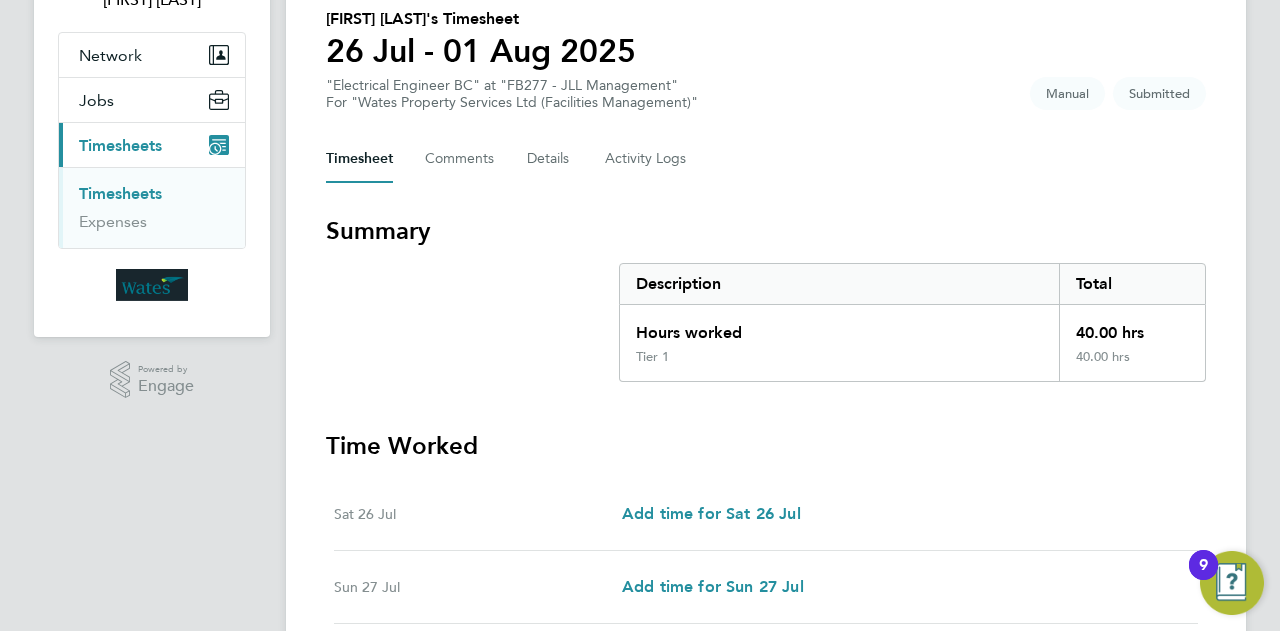 scroll, scrollTop: 120, scrollLeft: 0, axis: vertical 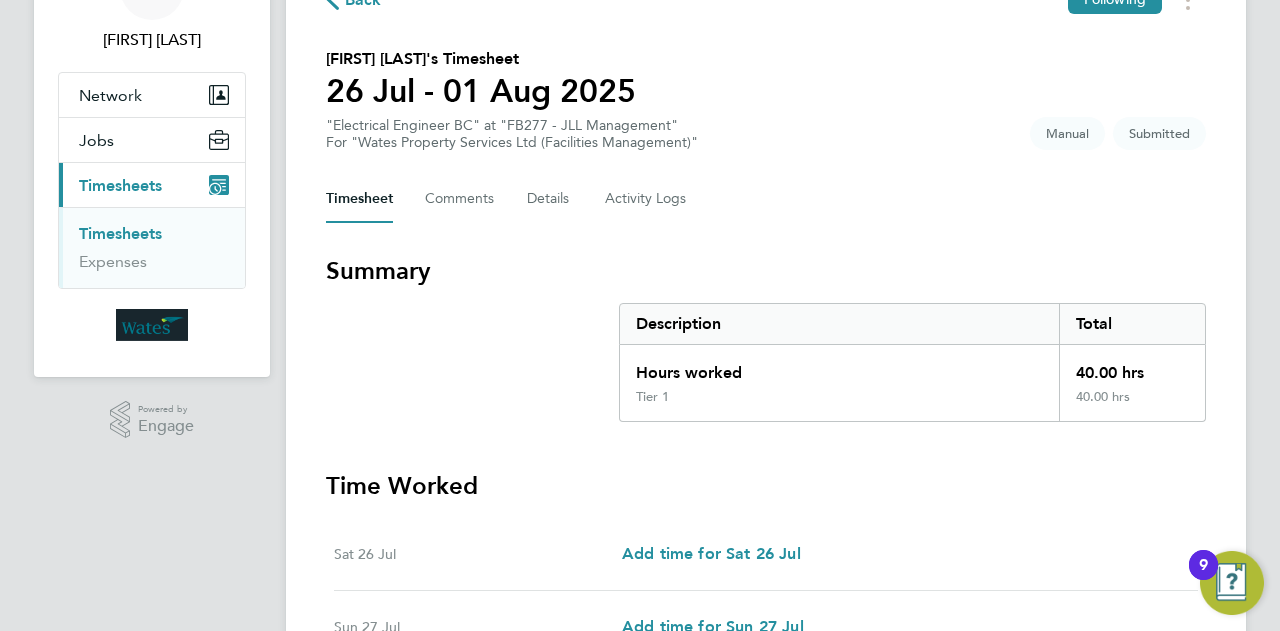 click on "Timesheets" at bounding box center (120, 185) 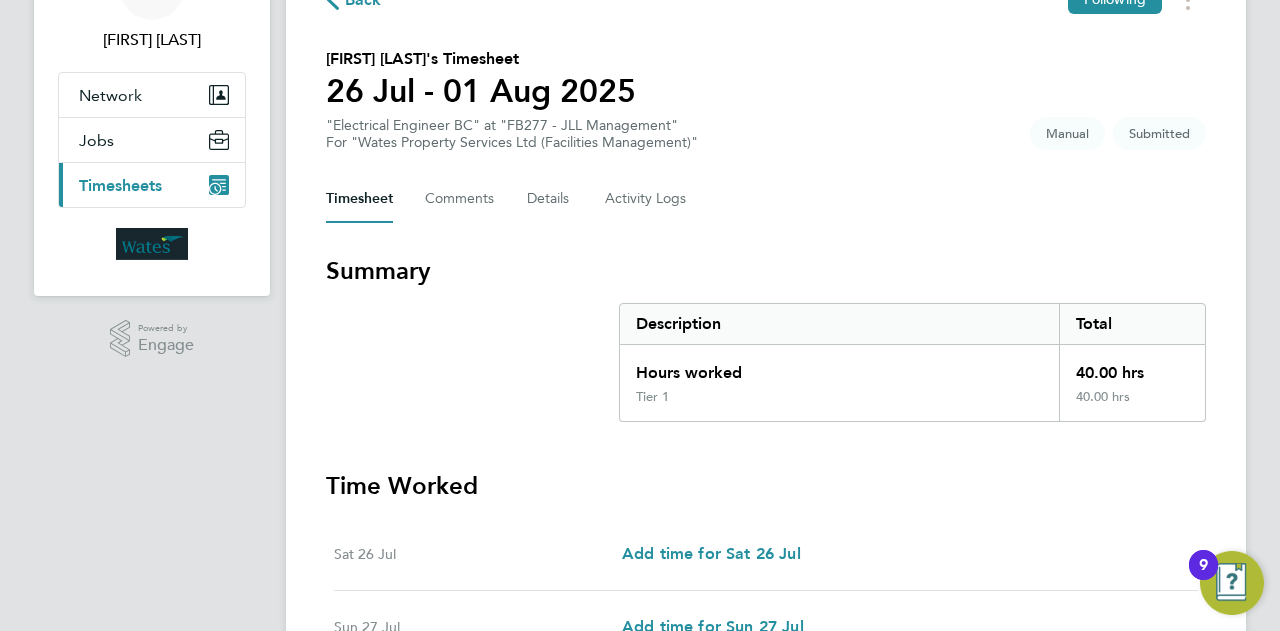 click on "Timesheets" at bounding box center [120, 185] 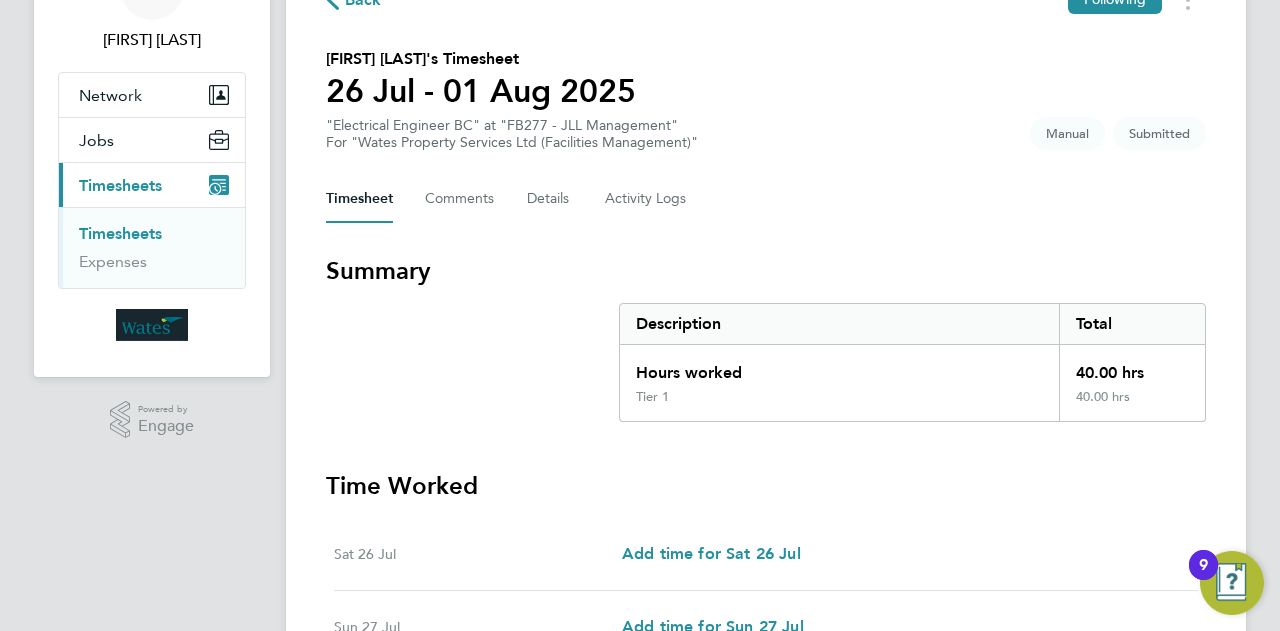 type 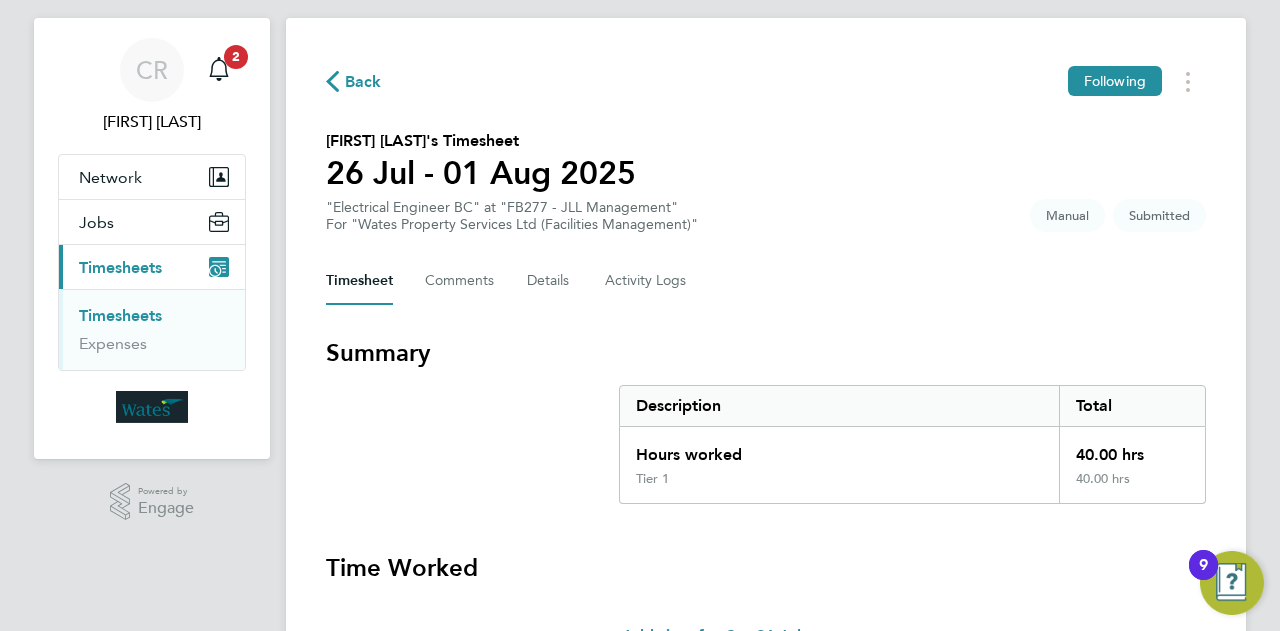 scroll, scrollTop: 40, scrollLeft: 0, axis: vertical 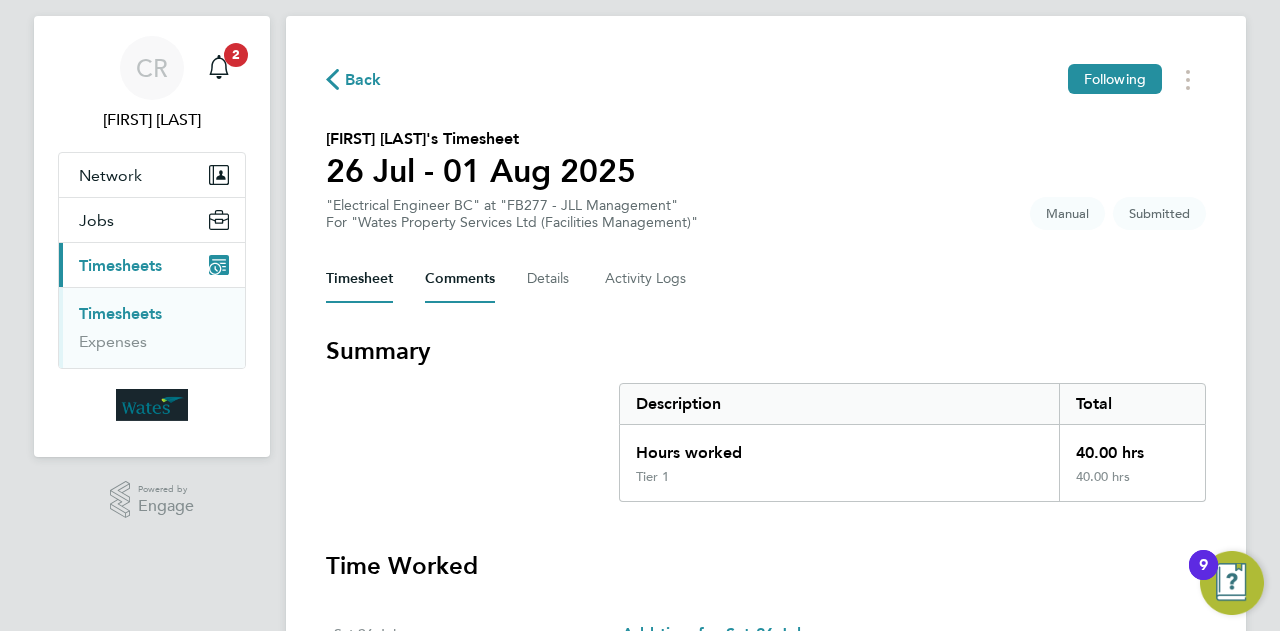 click on "Comments" at bounding box center [460, 279] 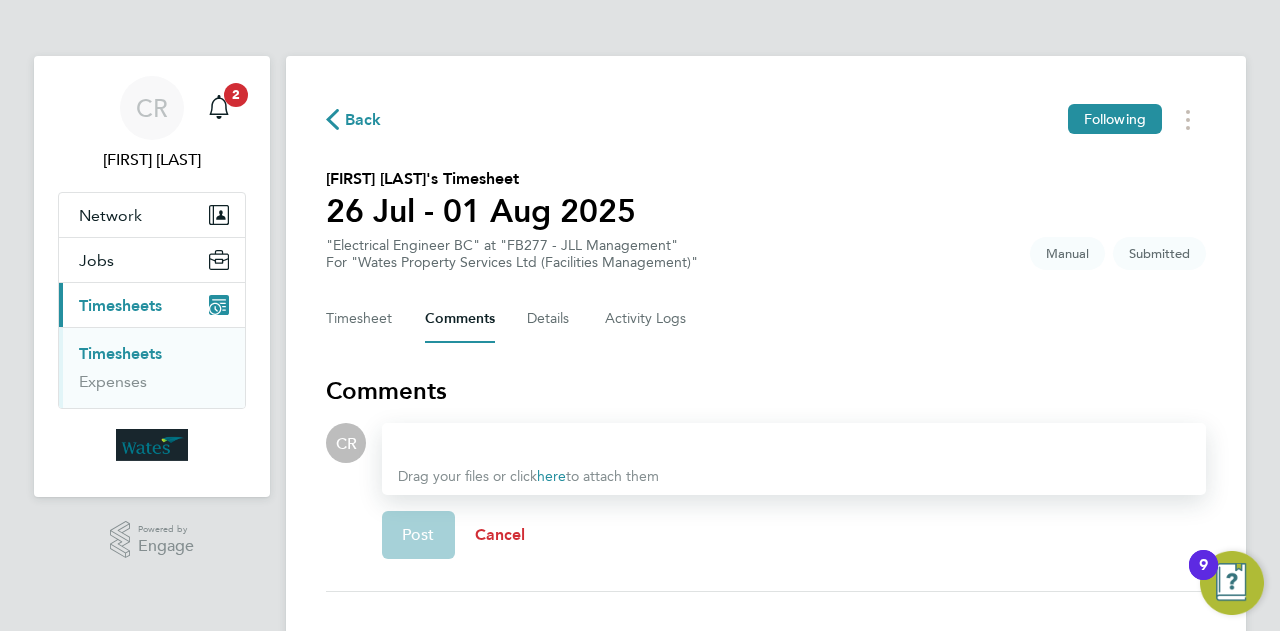 click on "Cancel" 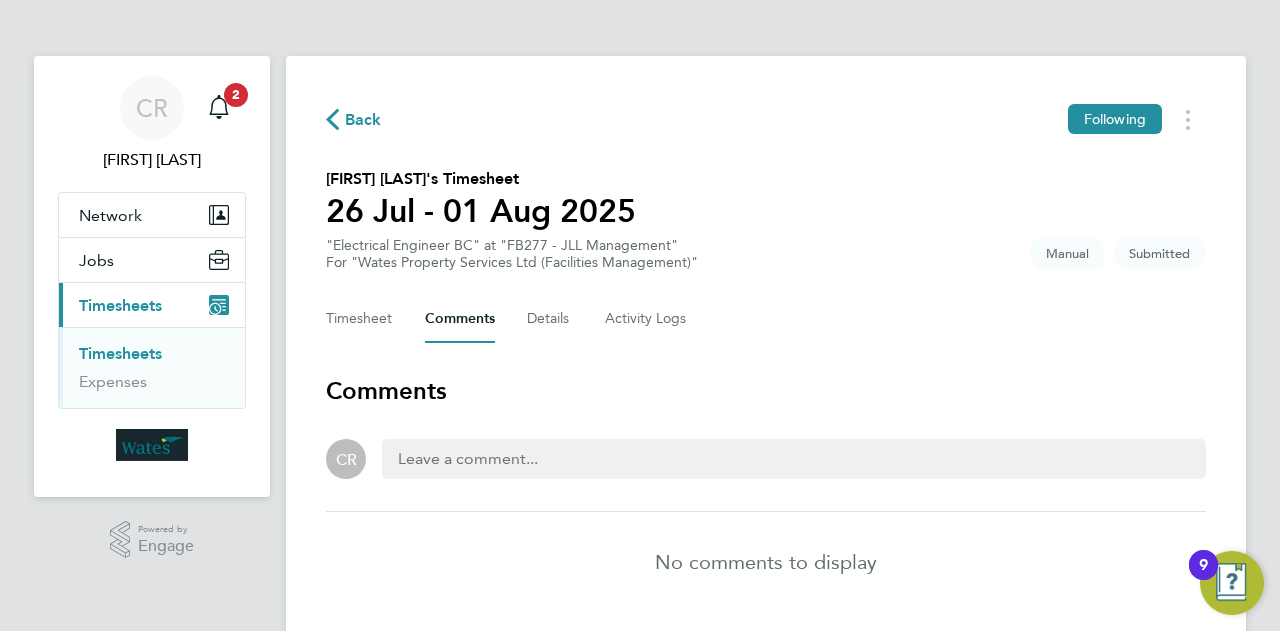 click on "Back  Following
Peter O' Connor's Timesheet   26 Jul - 01 Aug 2025   "Electrical Engineer BC" at "FB277 - JLL Management"  For "Wates Property Services Ltd (Facilities Management)"  Submitted   Manual   Timesheet   Comments   Details   Activity Logs   Comments   CR   No comments to display" 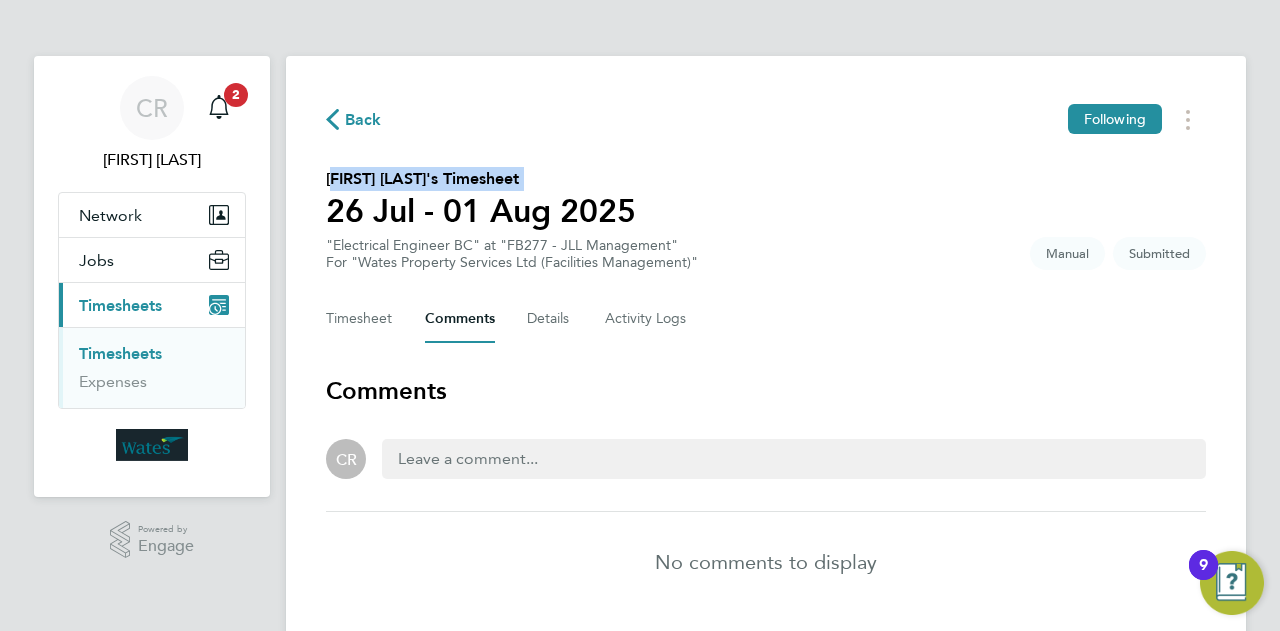 click on "Back  Following
Peter O' Connor's Timesheet   26 Jul - 01 Aug 2025   "Electrical Engineer BC" at "FB277 - JLL Management"  For "Wates Property Services Ltd (Facilities Management)"  Submitted   Manual   Timesheet   Comments   Details   Activity Logs   Comments   CR   No comments to display" 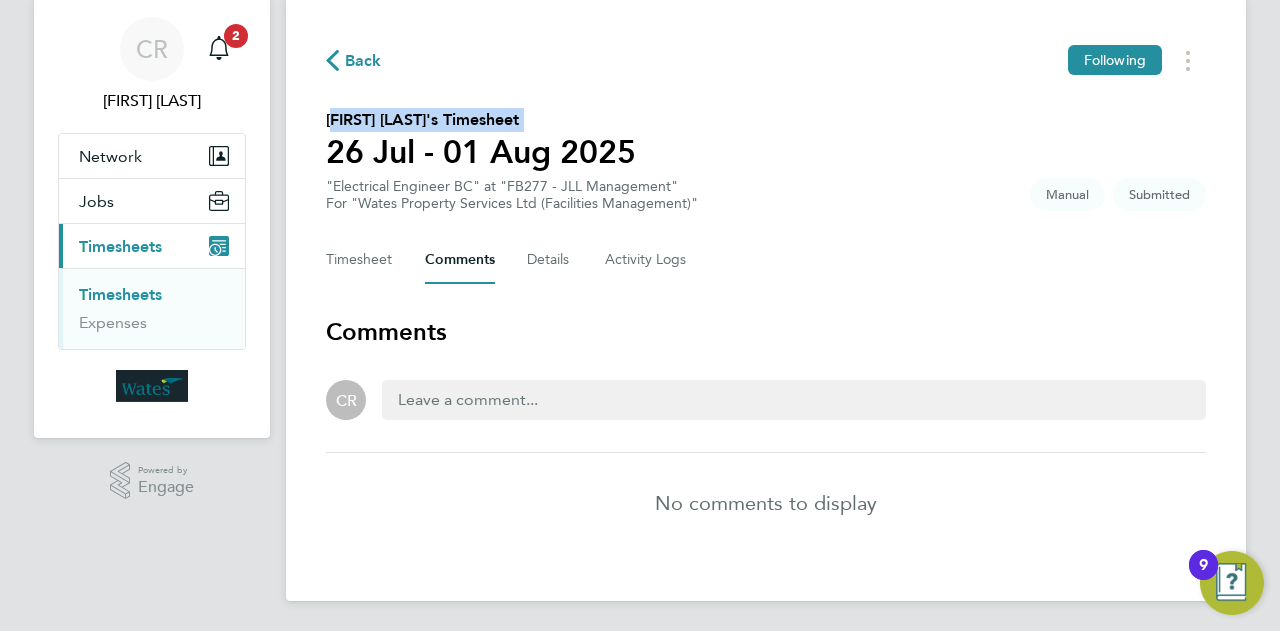 scroll, scrollTop: 60, scrollLeft: 0, axis: vertical 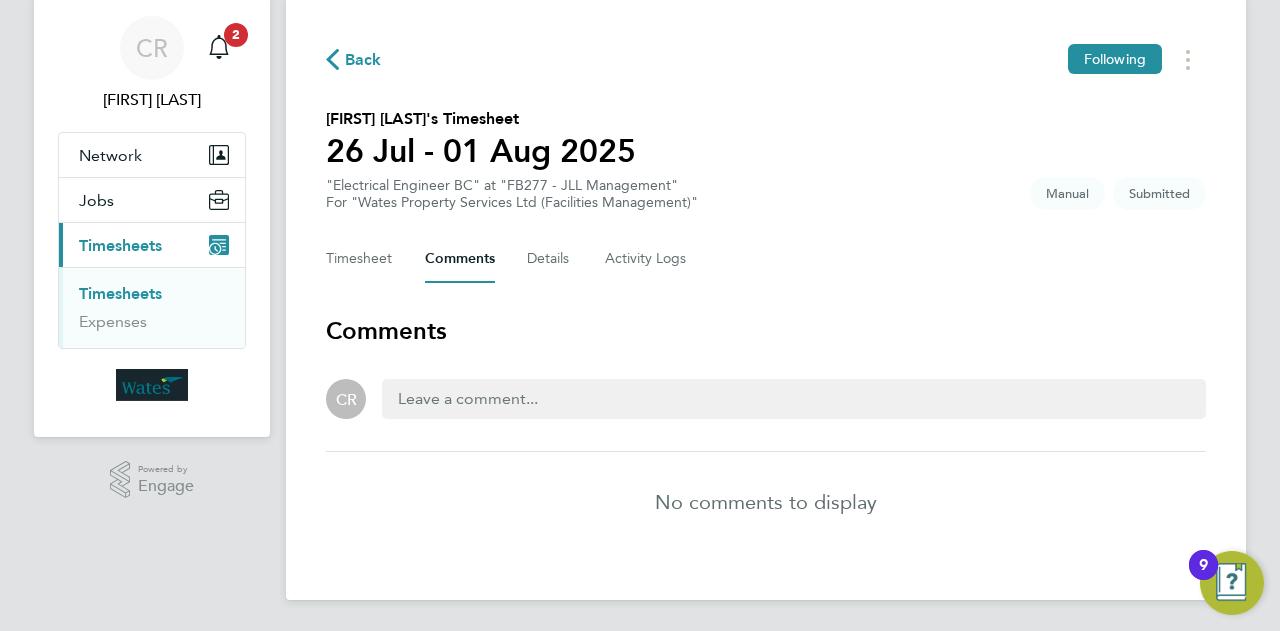 click on "Back  Following
Peter O' Connor's Timesheet   26 Jul - 01 Aug 2025   "Electrical Engineer BC" at "FB277 - JLL Management"  For "Wates Property Services Ltd (Facilities Management)"  Submitted   Manual   Timesheet   Comments   Details   Activity Logs   Comments   CR   No comments to display" 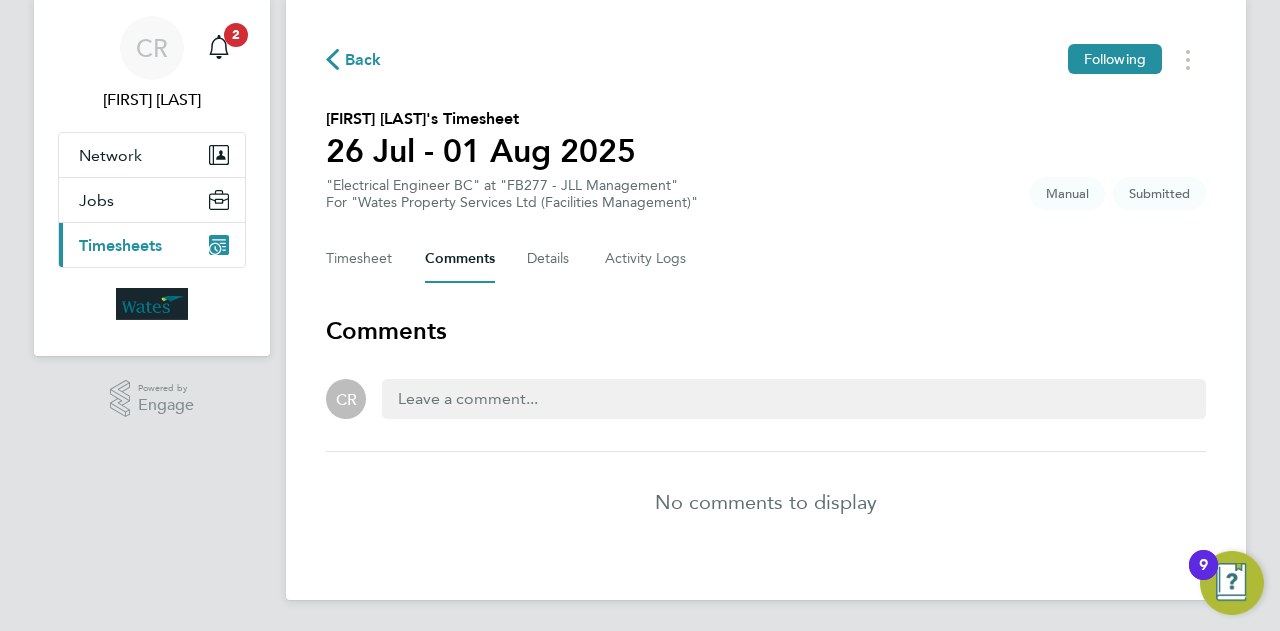 click 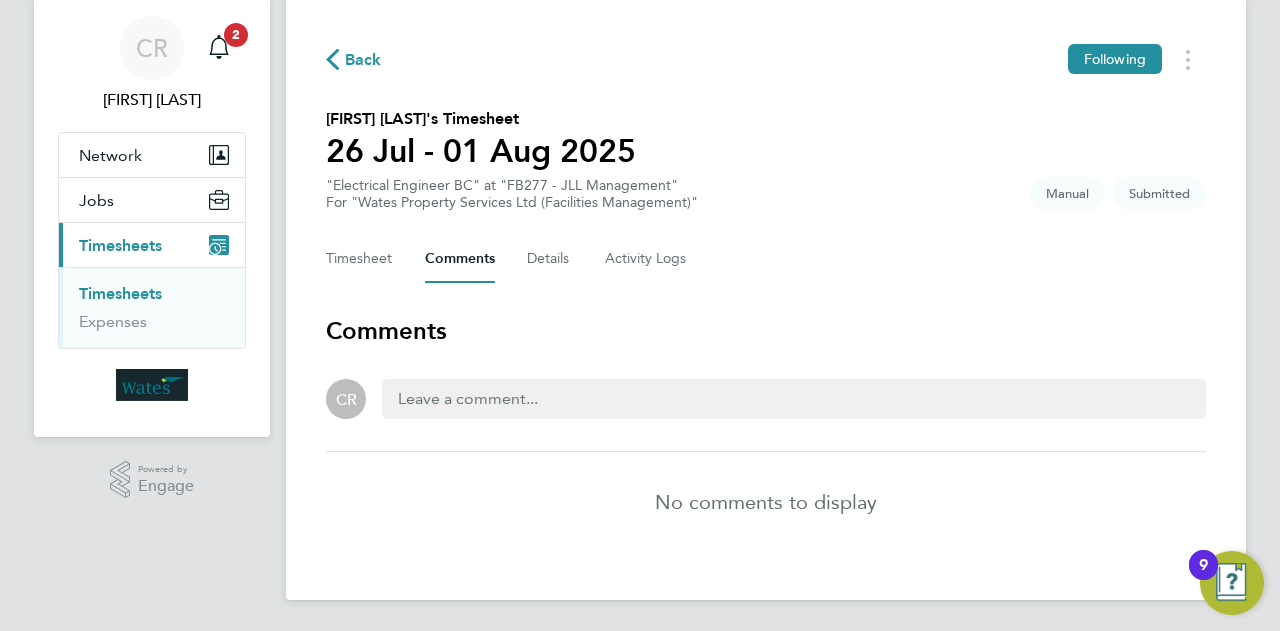 click on "Timesheets" at bounding box center [120, 293] 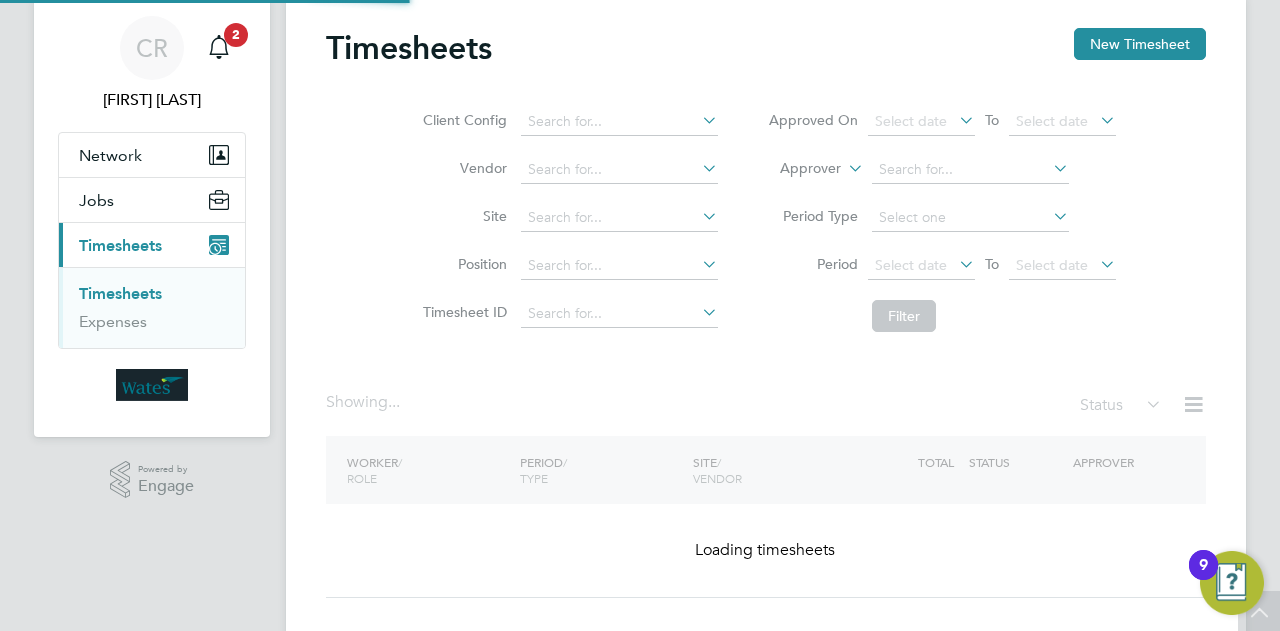 scroll, scrollTop: 0, scrollLeft: 0, axis: both 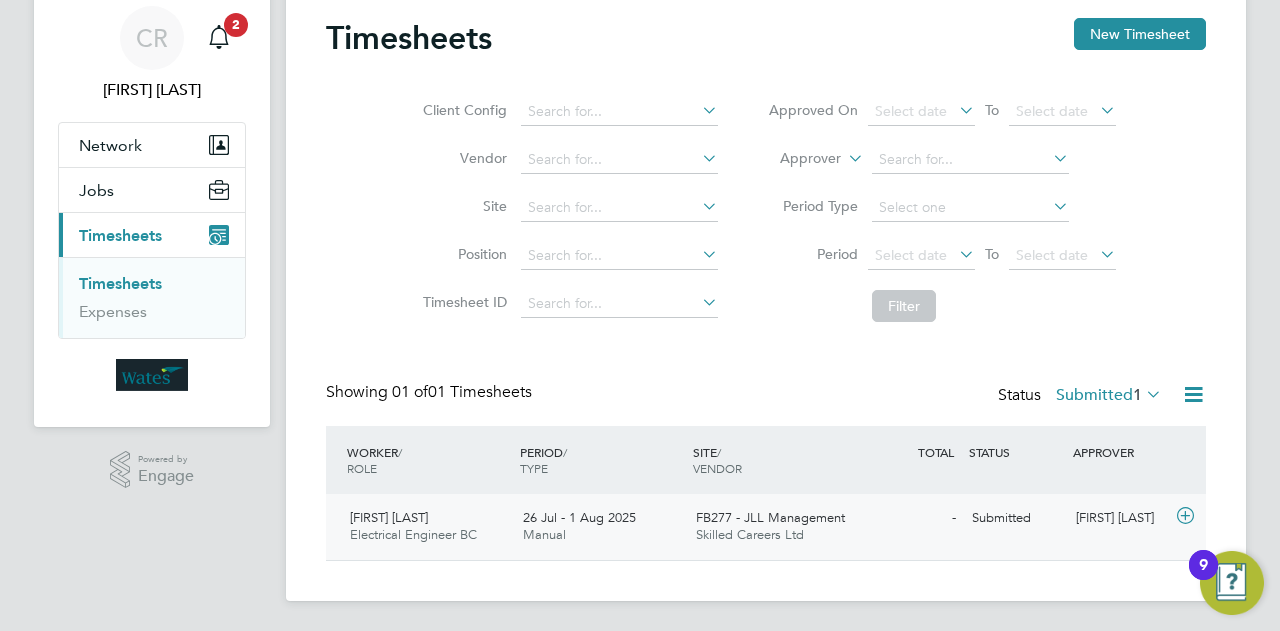 click on "FB277 - JLL Management Skilled Careers Ltd" 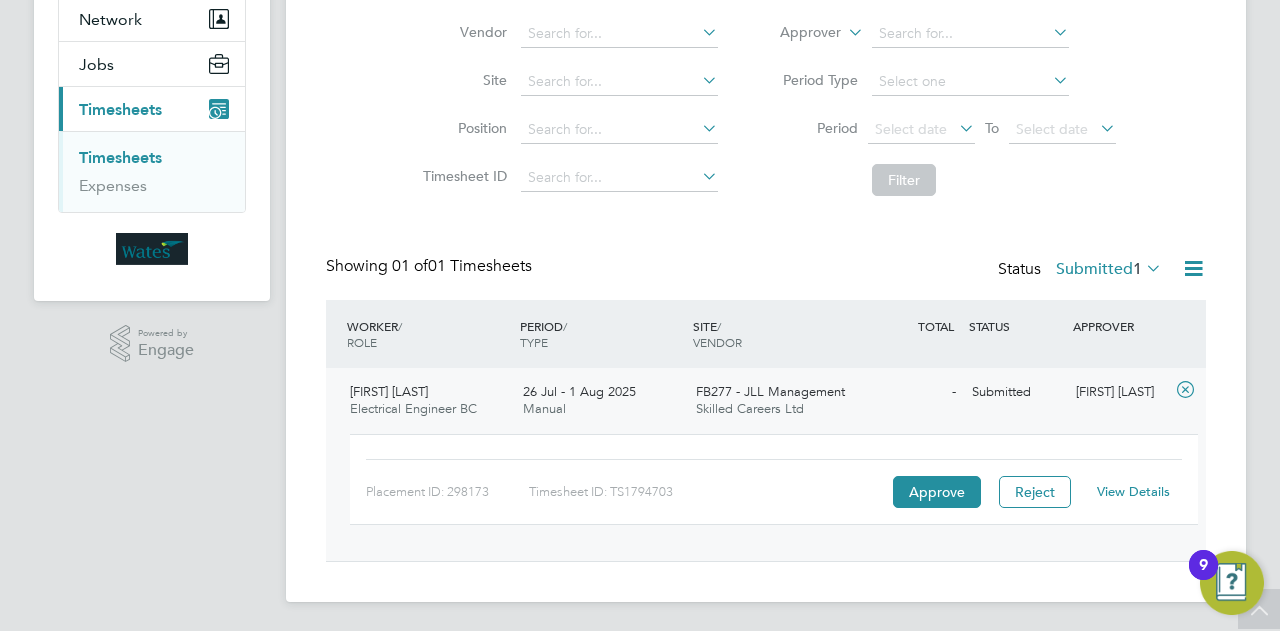 scroll, scrollTop: 197, scrollLeft: 0, axis: vertical 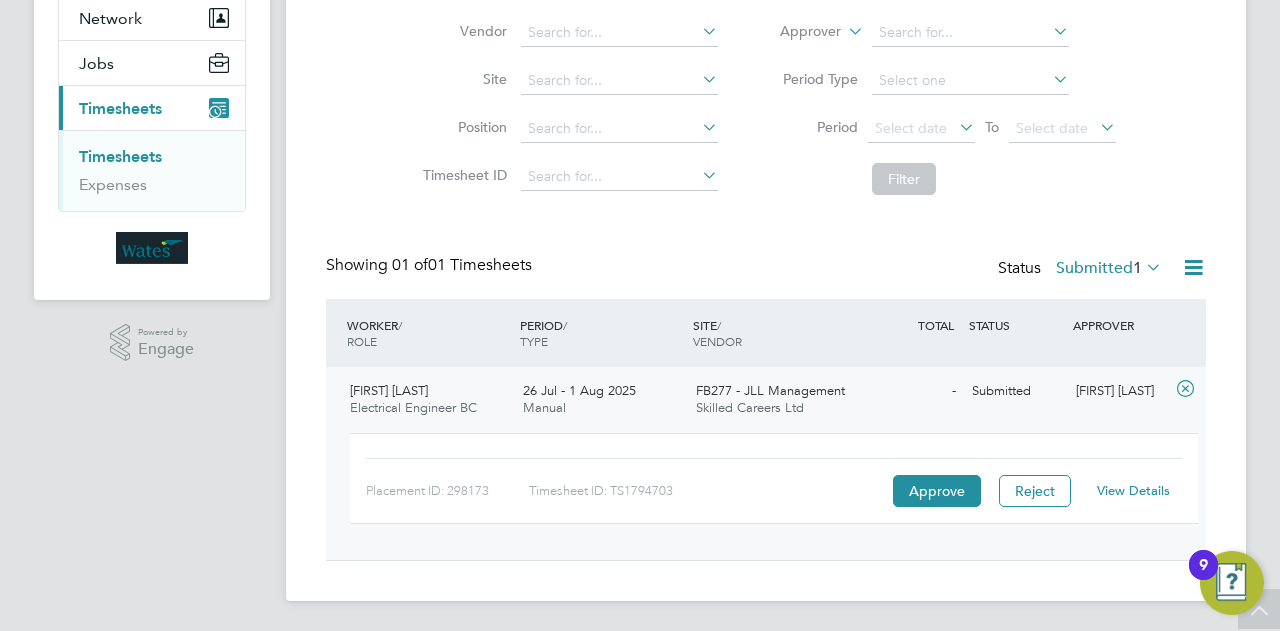click on "View Details" 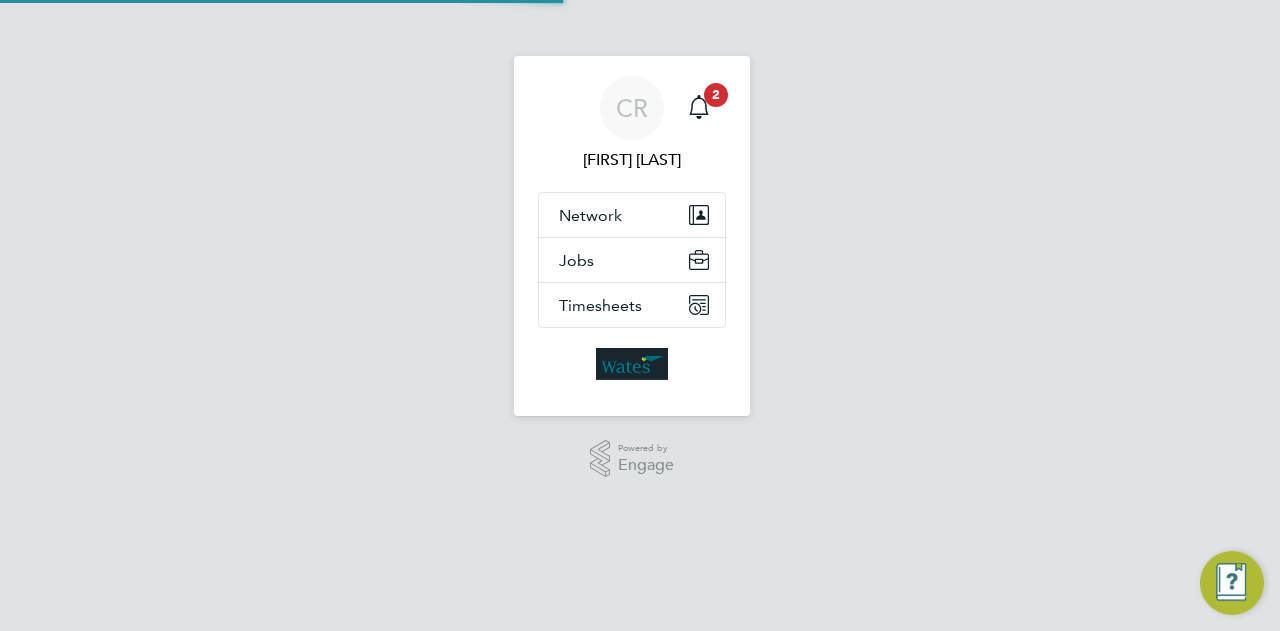 scroll, scrollTop: 0, scrollLeft: 0, axis: both 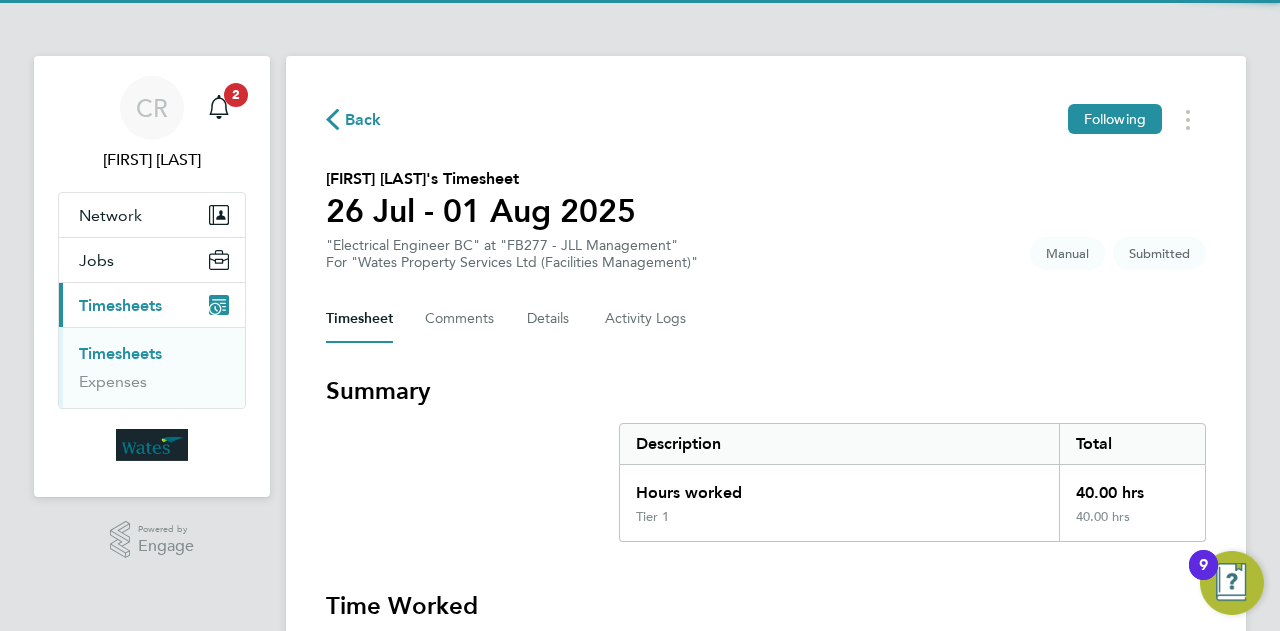 type 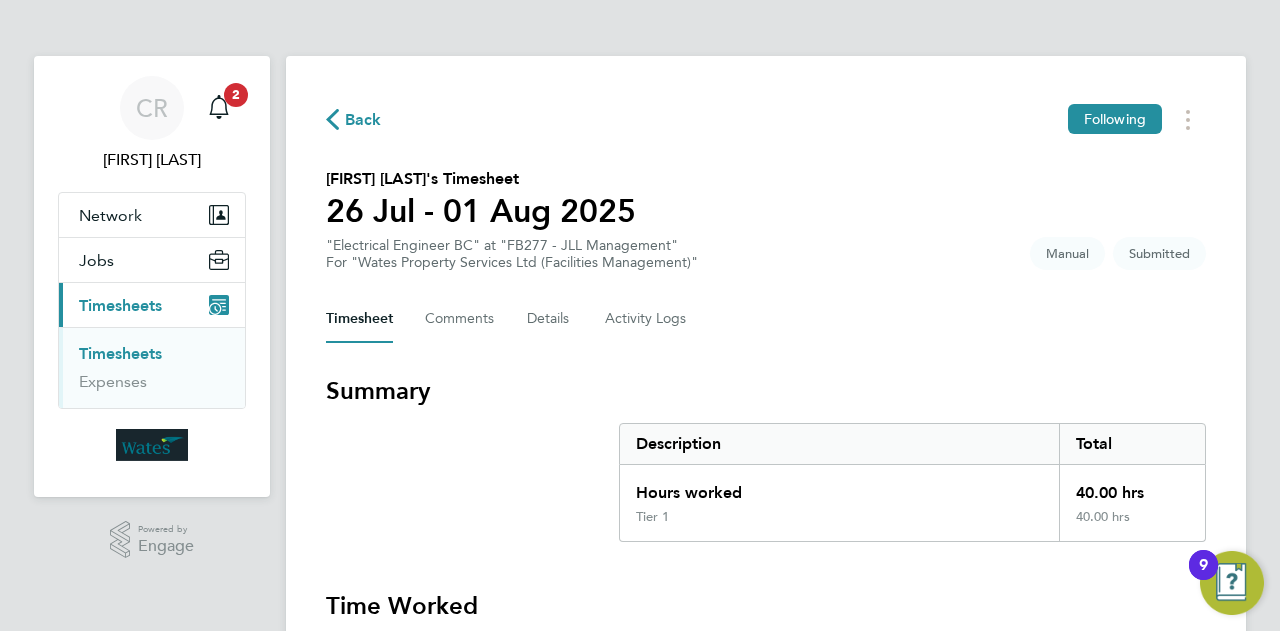 click on "40.00 hrs" at bounding box center (1132, 487) 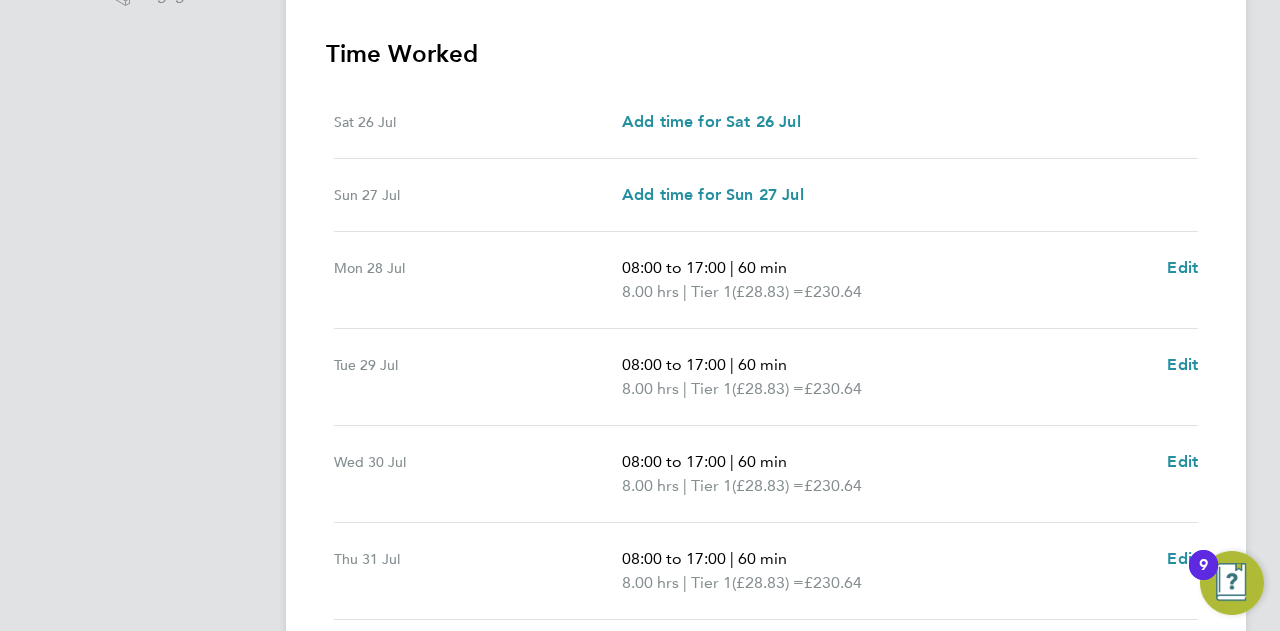 scroll, scrollTop: 0, scrollLeft: 0, axis: both 